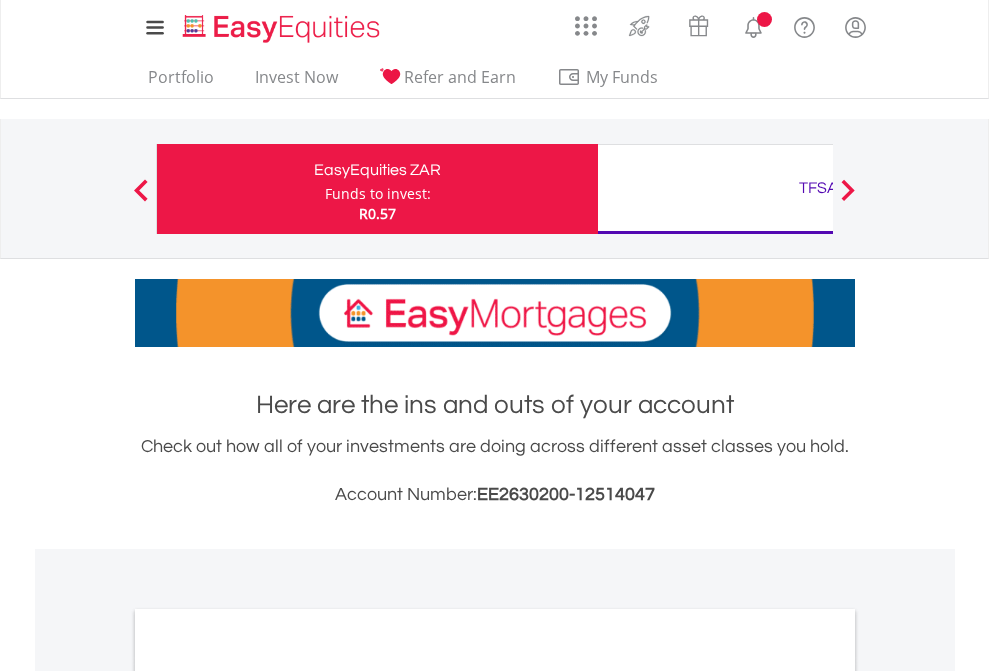 scroll, scrollTop: 0, scrollLeft: 0, axis: both 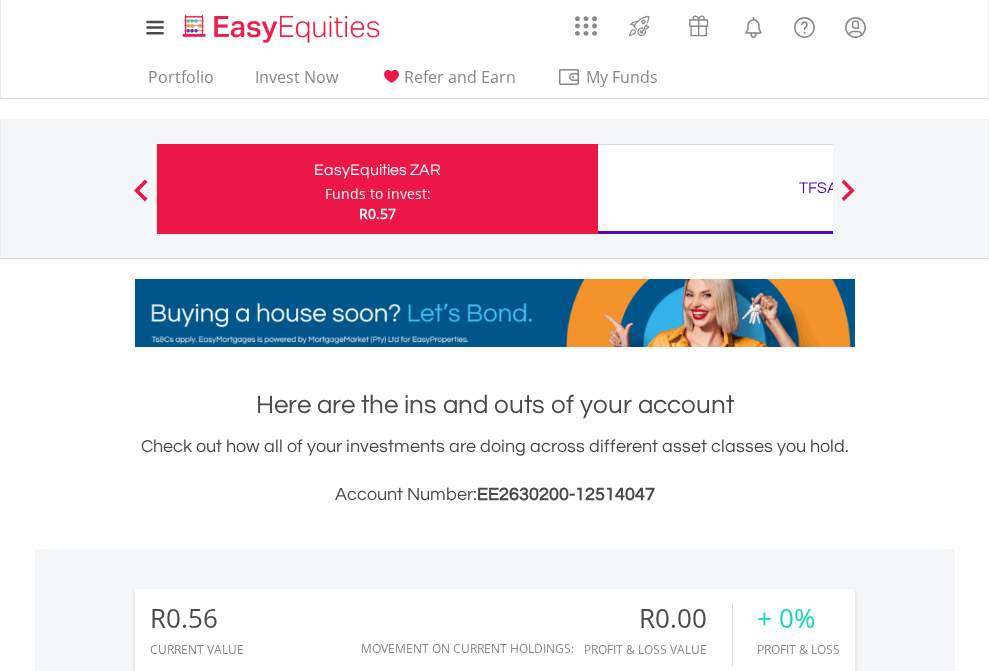 click on "Funds to invest:" at bounding box center (378, 194) 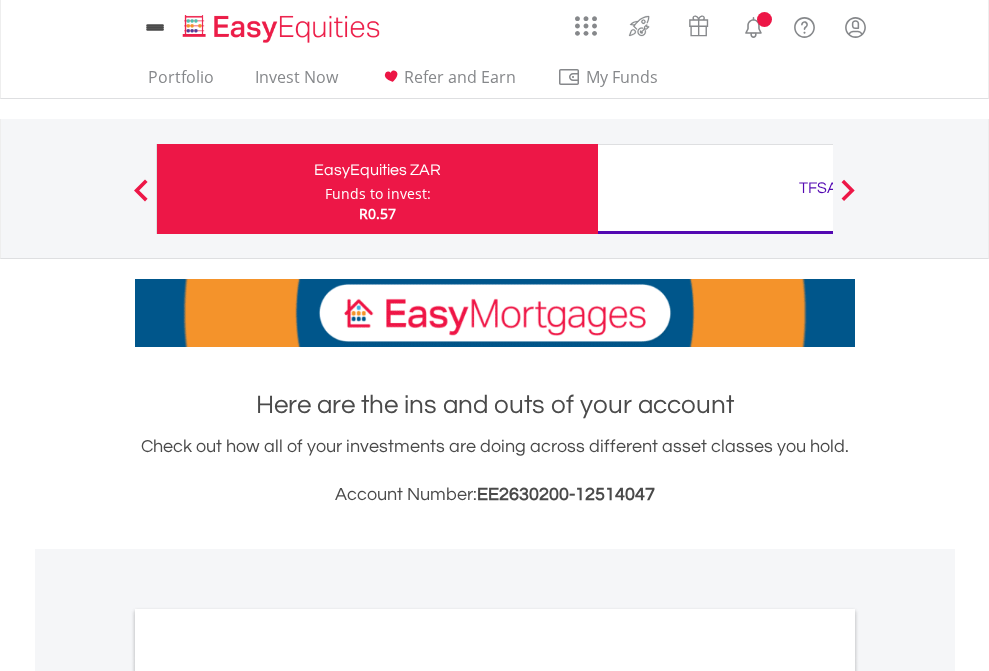 scroll, scrollTop: 0, scrollLeft: 0, axis: both 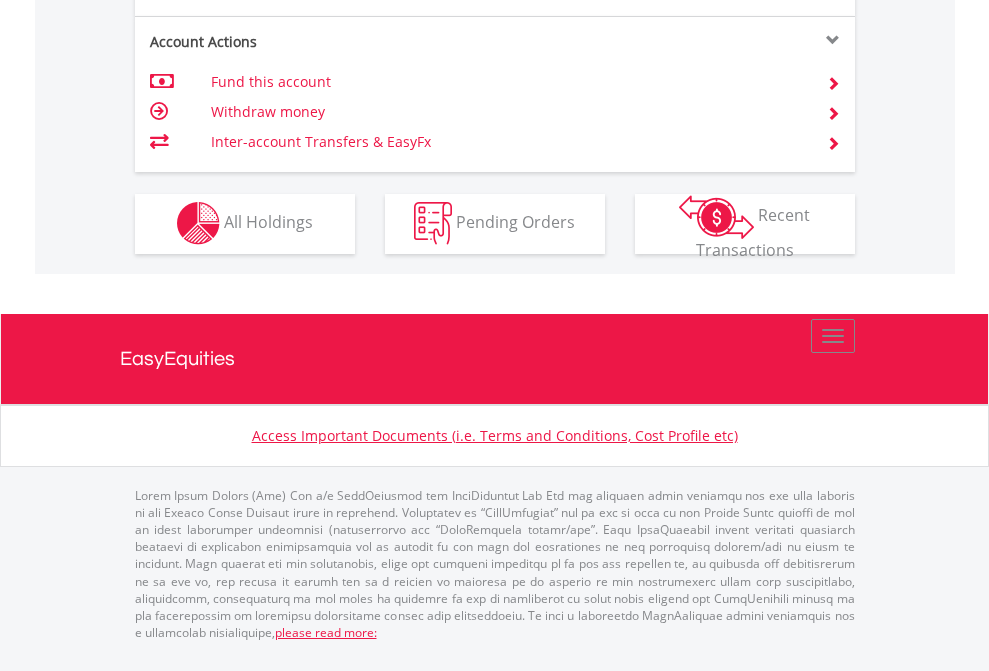 click on "Investment types" at bounding box center (706, -353) 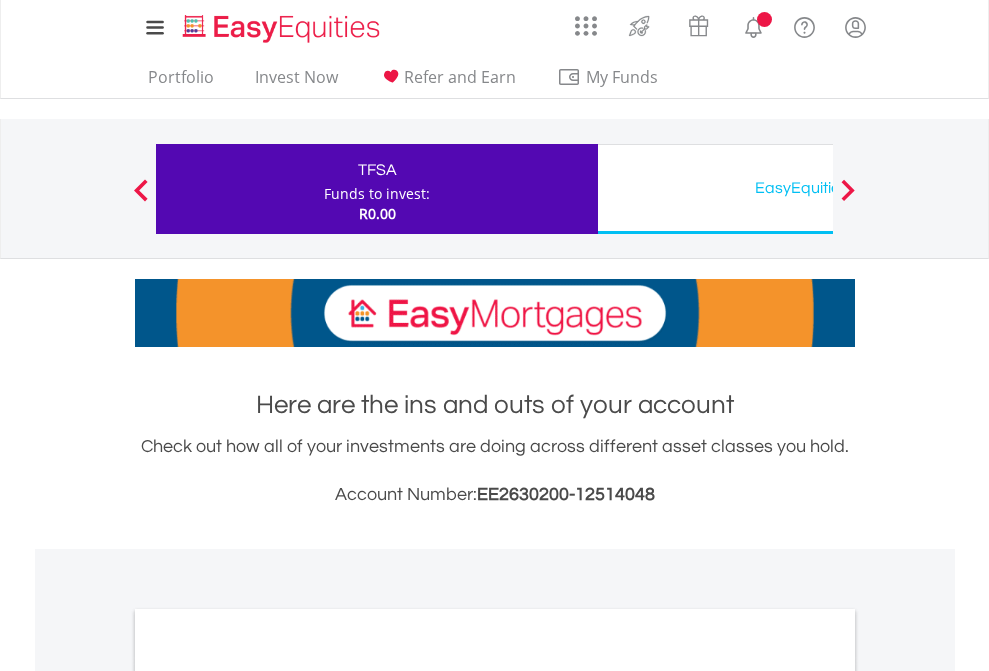 scroll, scrollTop: 0, scrollLeft: 0, axis: both 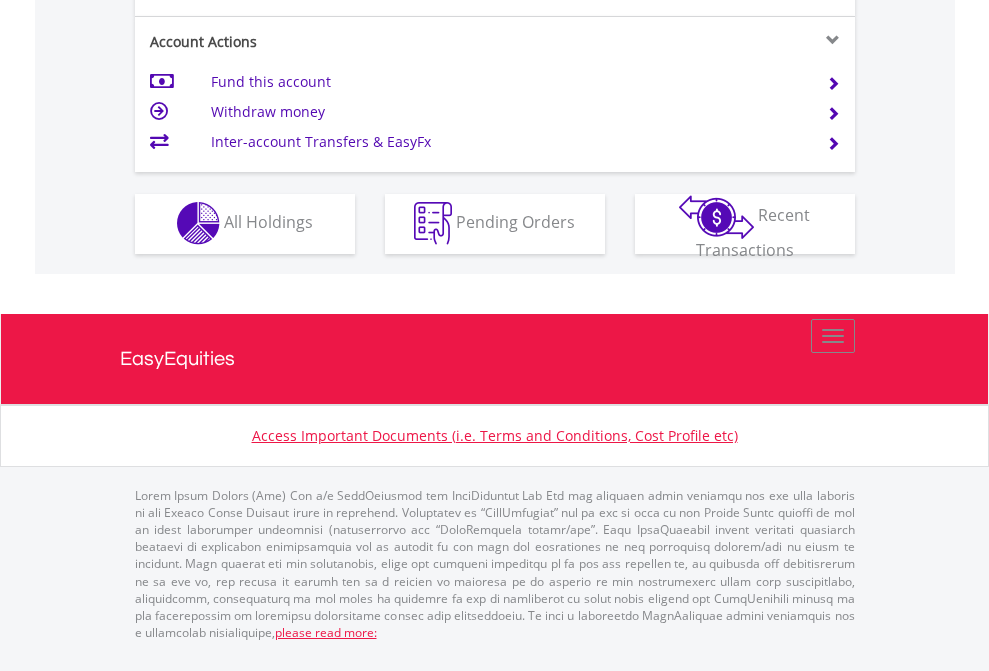 click on "Investment types" at bounding box center [706, -353] 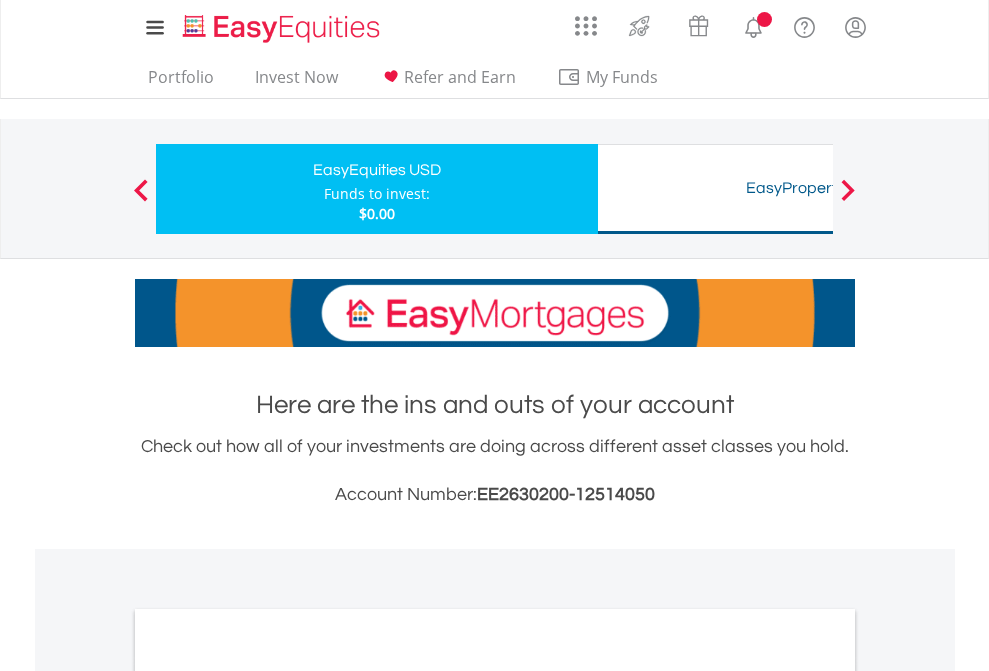 scroll, scrollTop: 0, scrollLeft: 0, axis: both 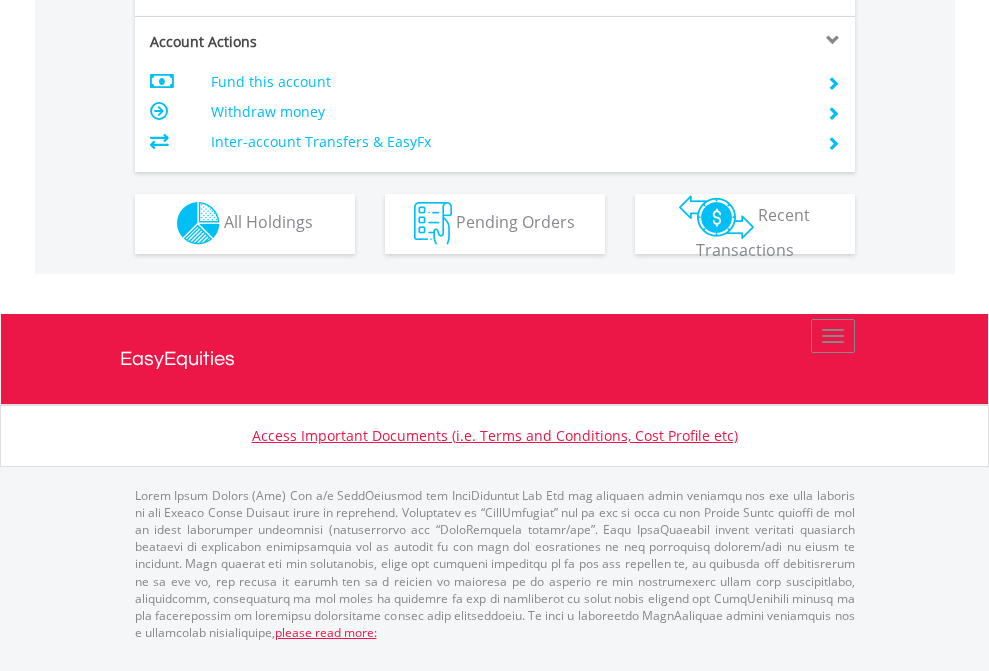 click on "Investment types" at bounding box center (706, -353) 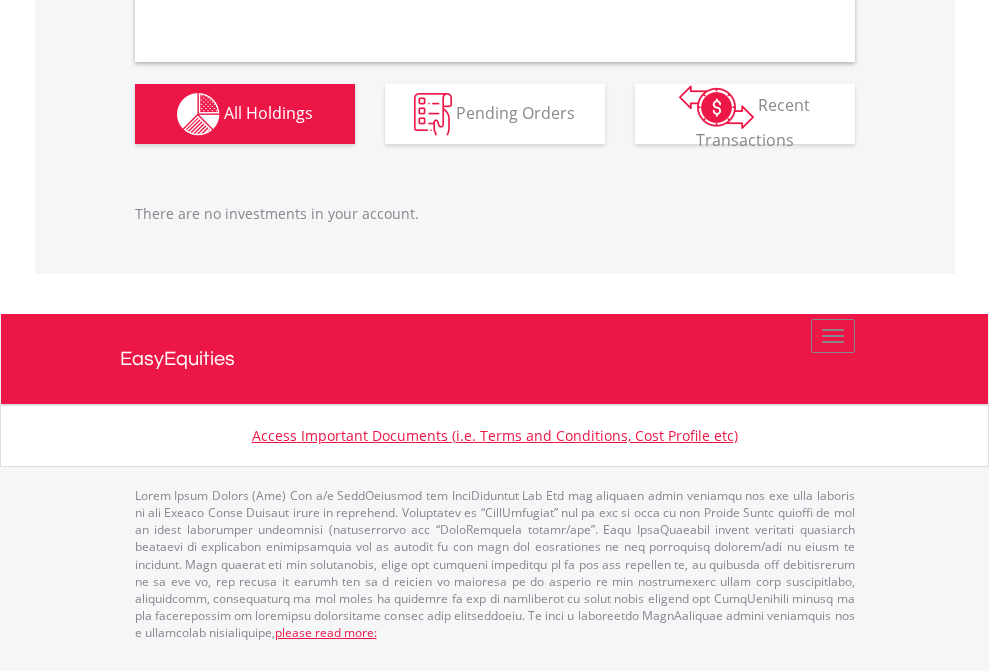 scroll, scrollTop: 1980, scrollLeft: 0, axis: vertical 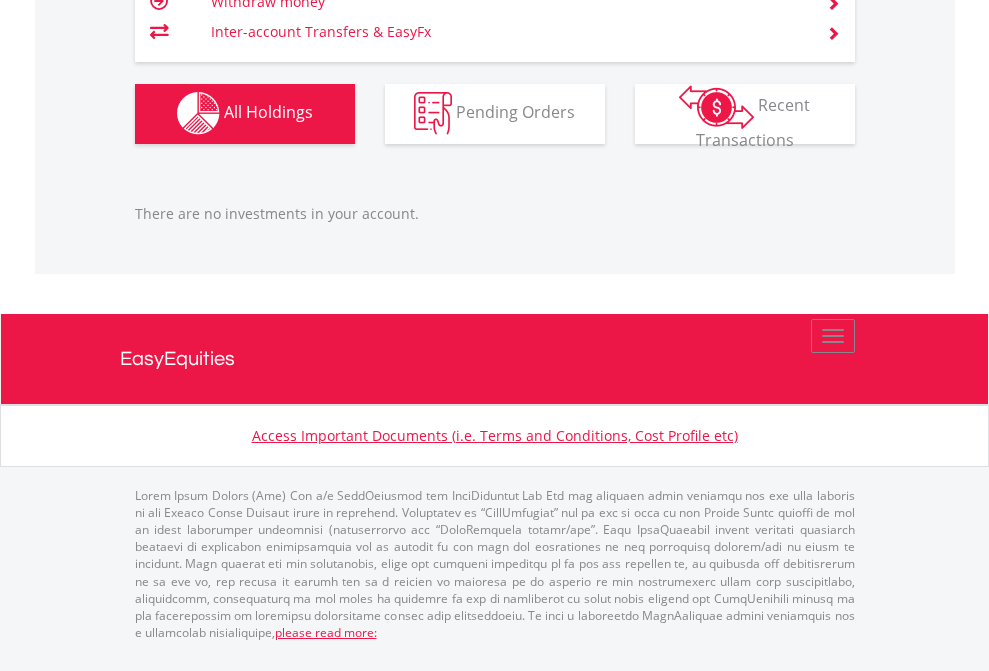 click on "TFSA" at bounding box center [818, -1142] 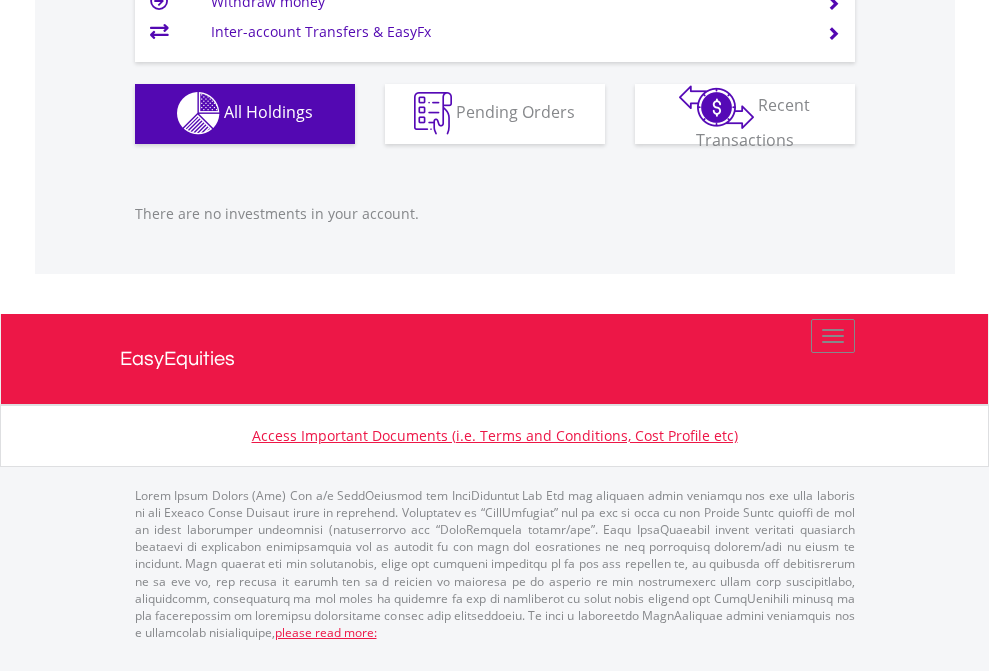 scroll, scrollTop: 1980, scrollLeft: 0, axis: vertical 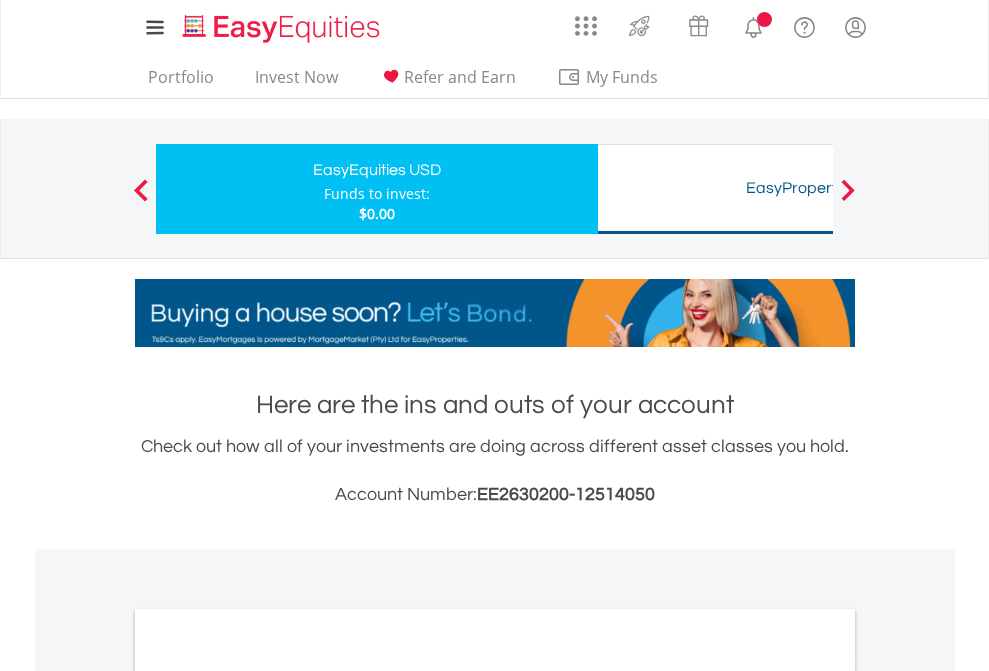 click on "All Holdings" at bounding box center (268, 1096) 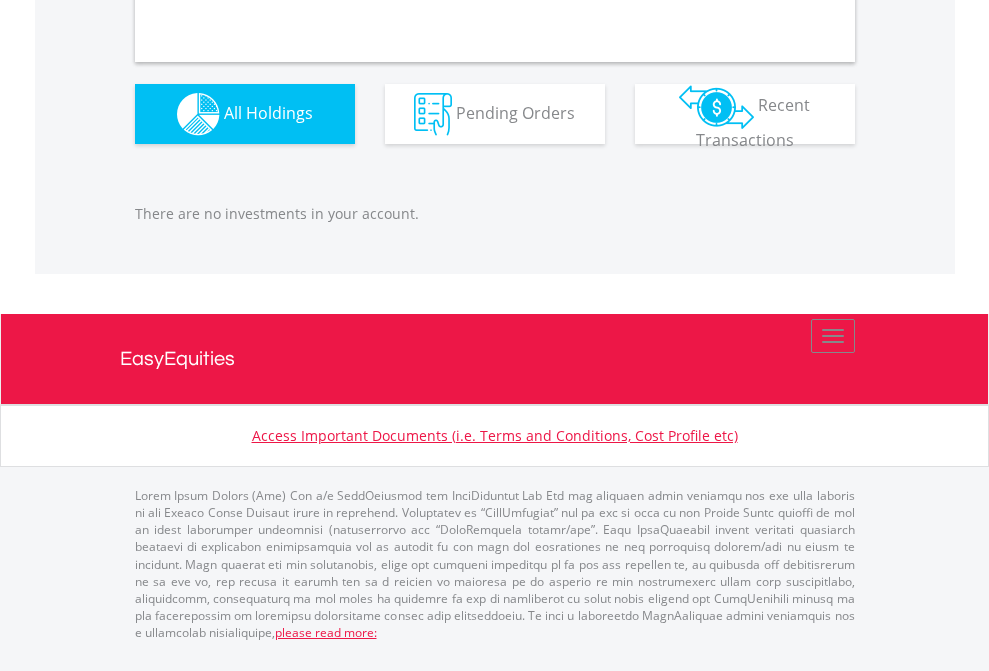 scroll, scrollTop: 1980, scrollLeft: 0, axis: vertical 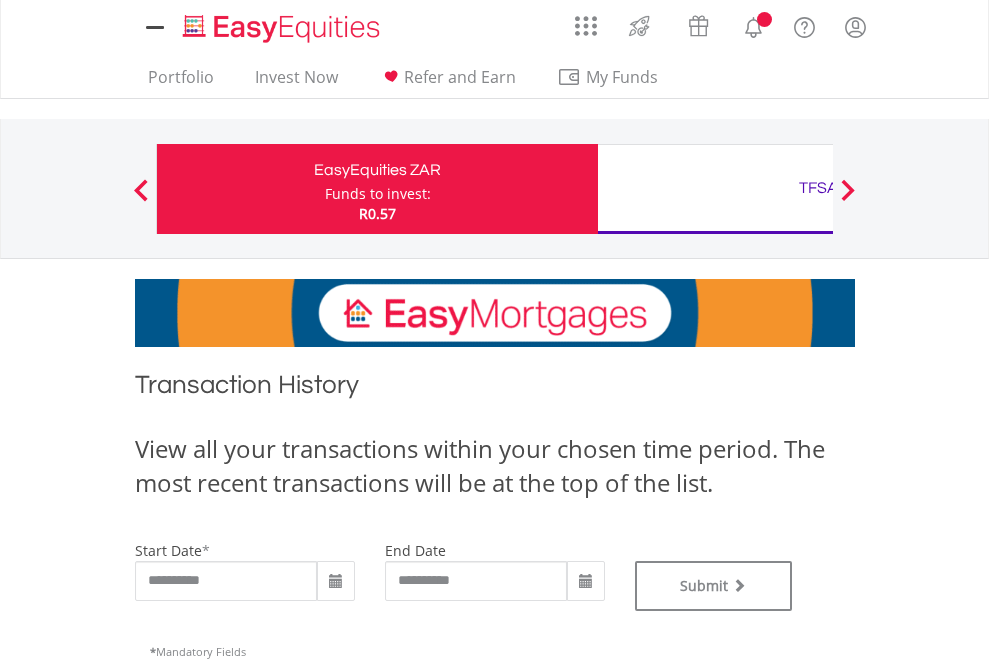 type on "**********" 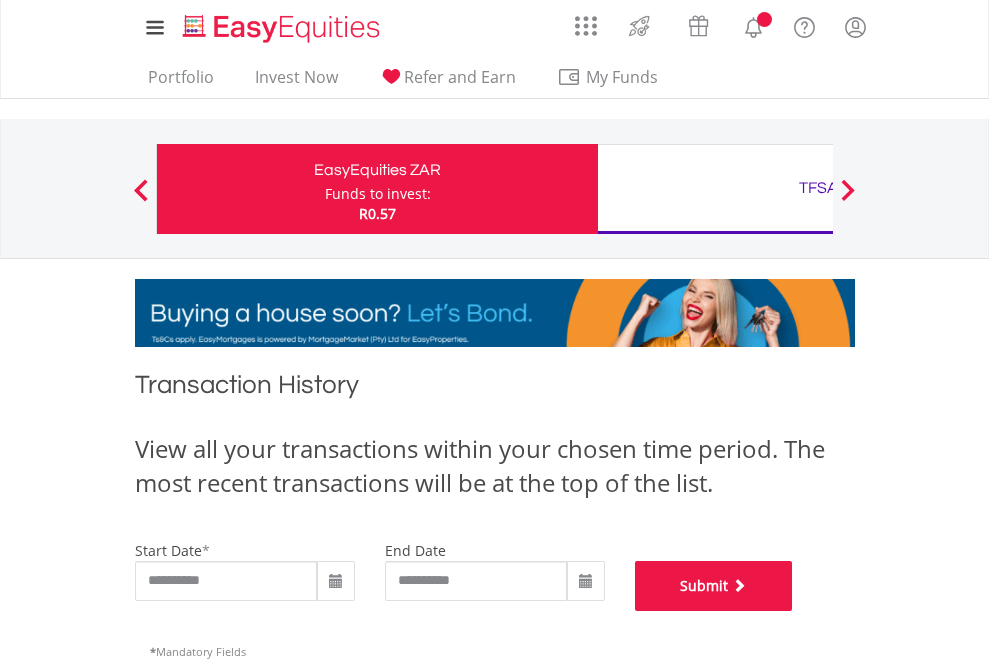 click on "Submit" at bounding box center (714, 586) 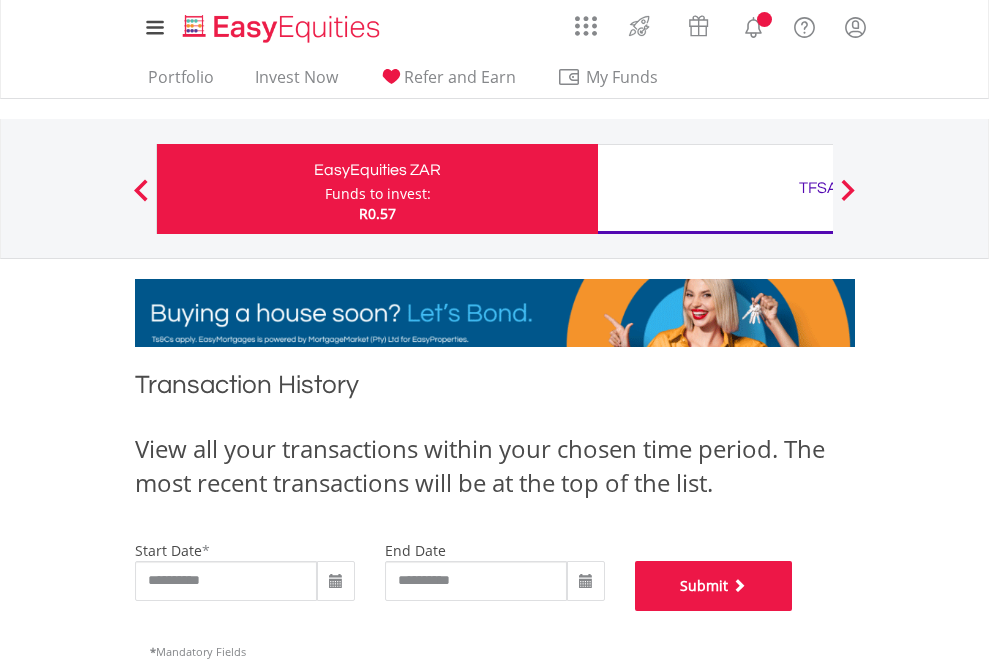 scroll, scrollTop: 811, scrollLeft: 0, axis: vertical 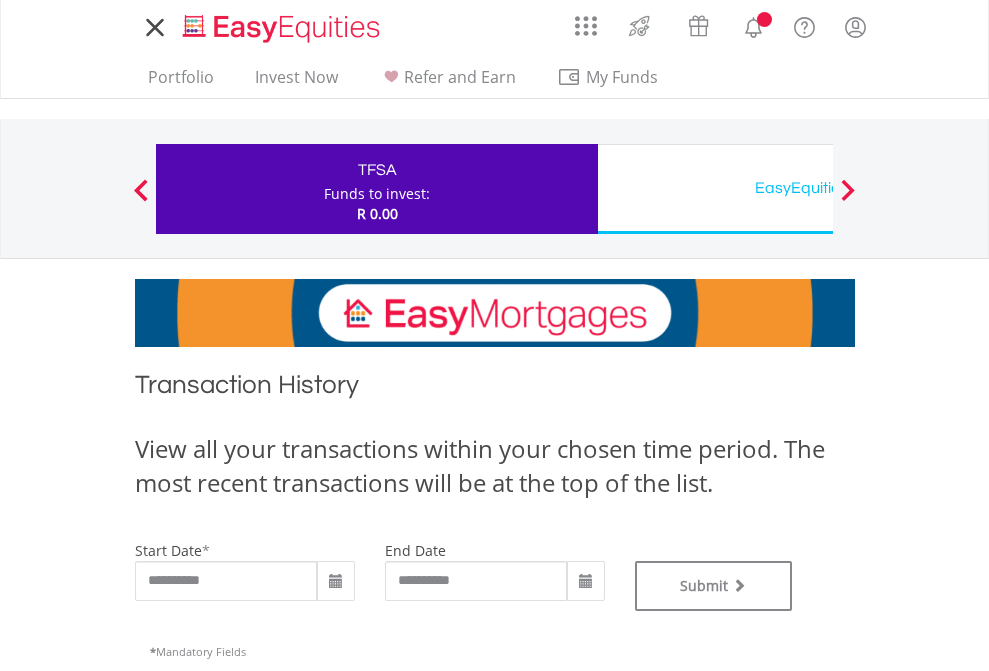 type on "**********" 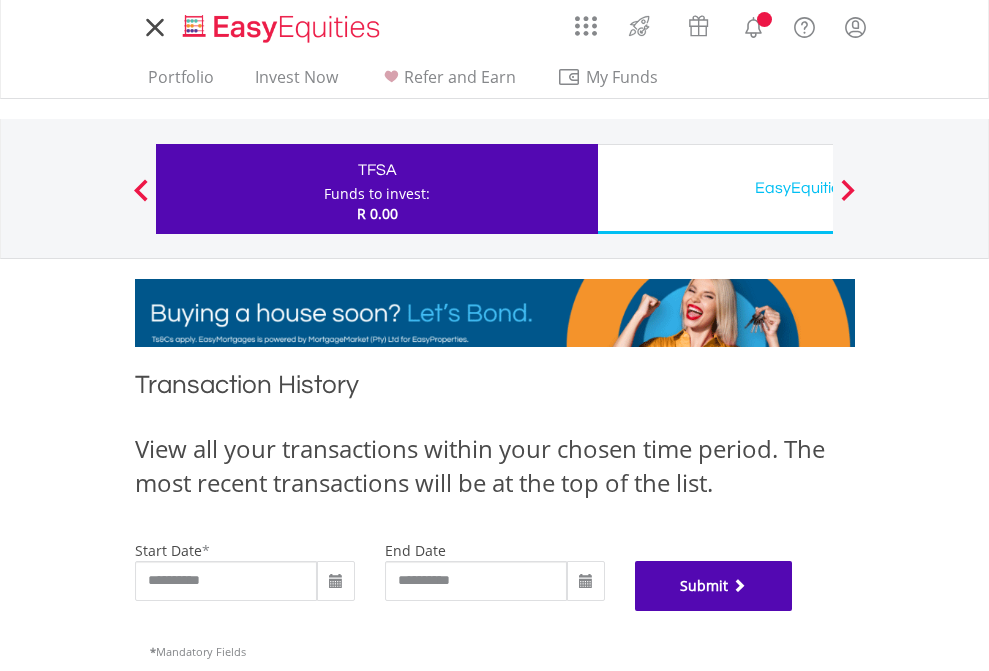click on "Submit" at bounding box center [714, 586] 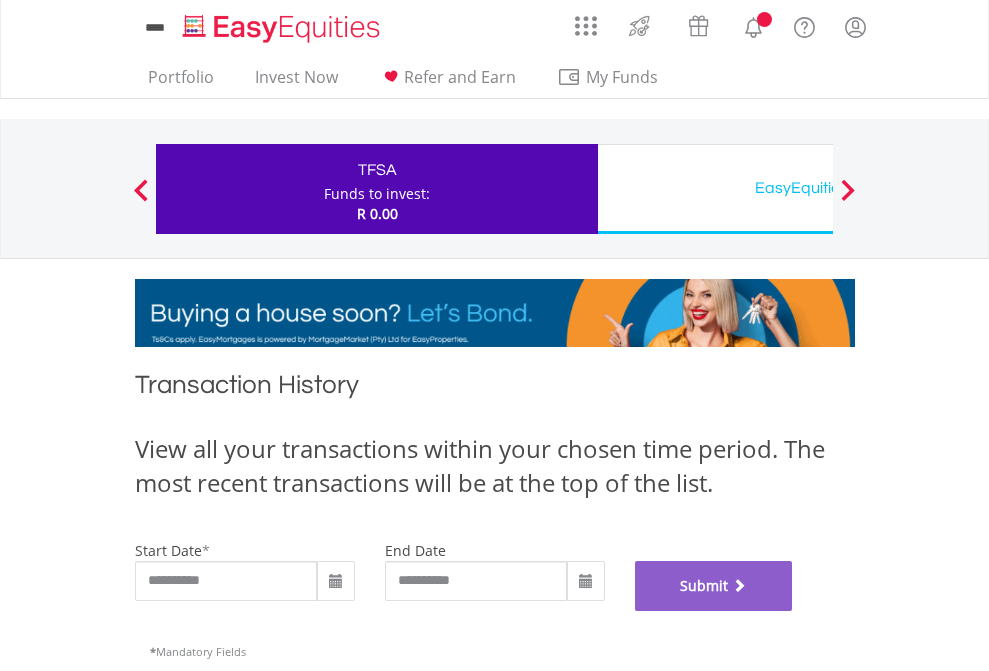 scroll, scrollTop: 811, scrollLeft: 0, axis: vertical 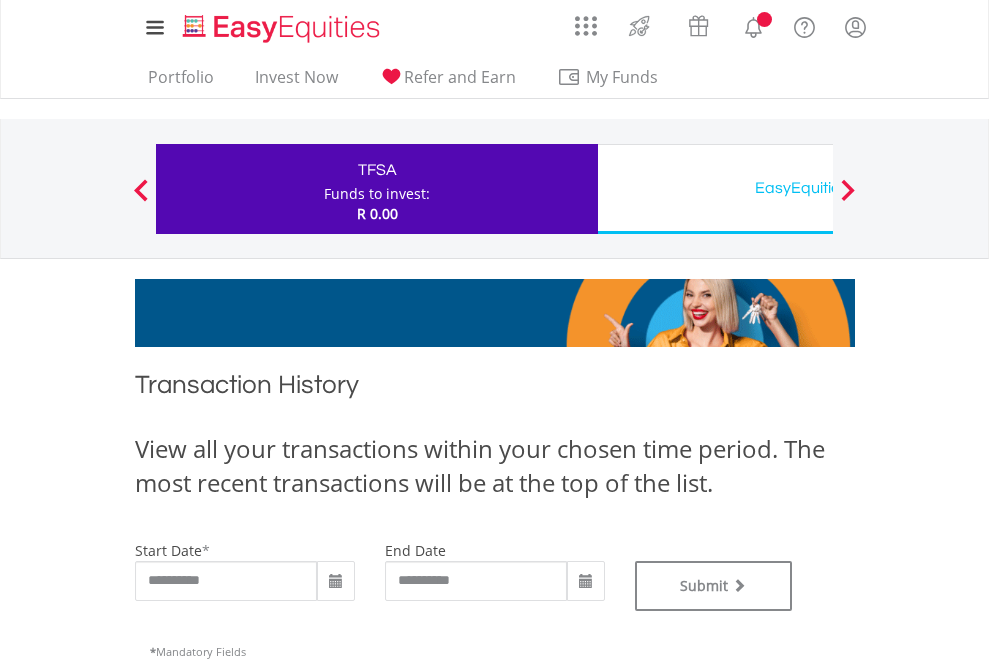 click on "EasyEquities USD" at bounding box center [818, 188] 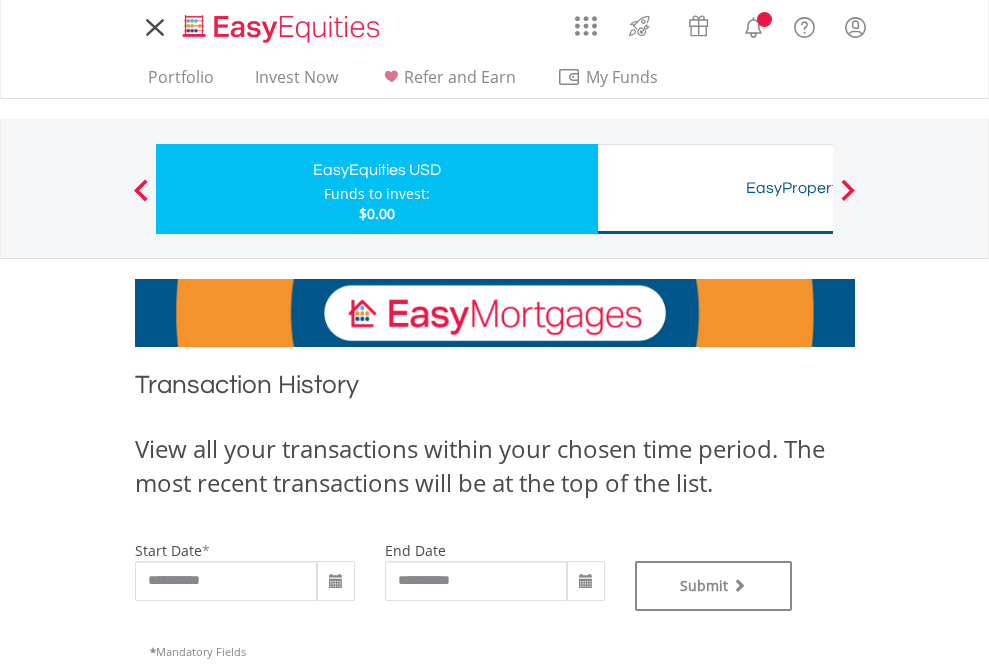 scroll, scrollTop: 0, scrollLeft: 0, axis: both 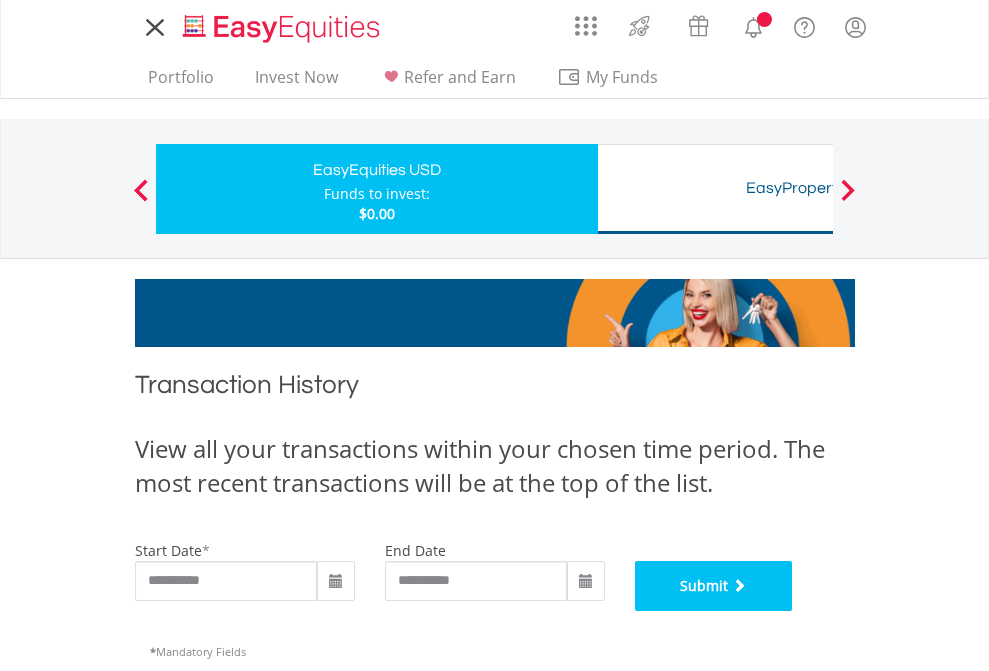 click on "Submit" at bounding box center (714, 586) 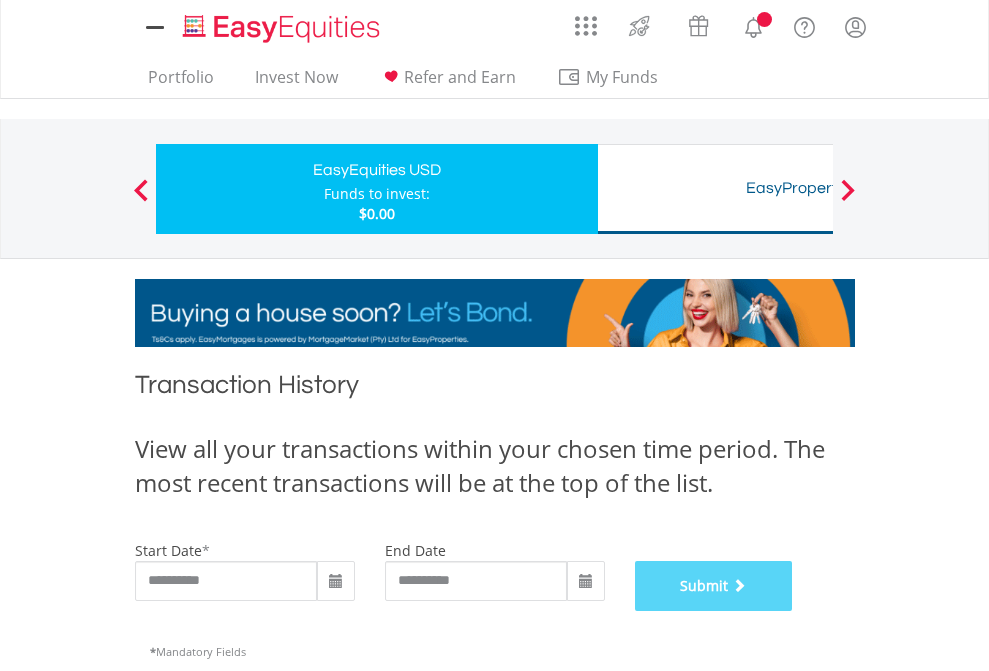 scroll, scrollTop: 811, scrollLeft: 0, axis: vertical 